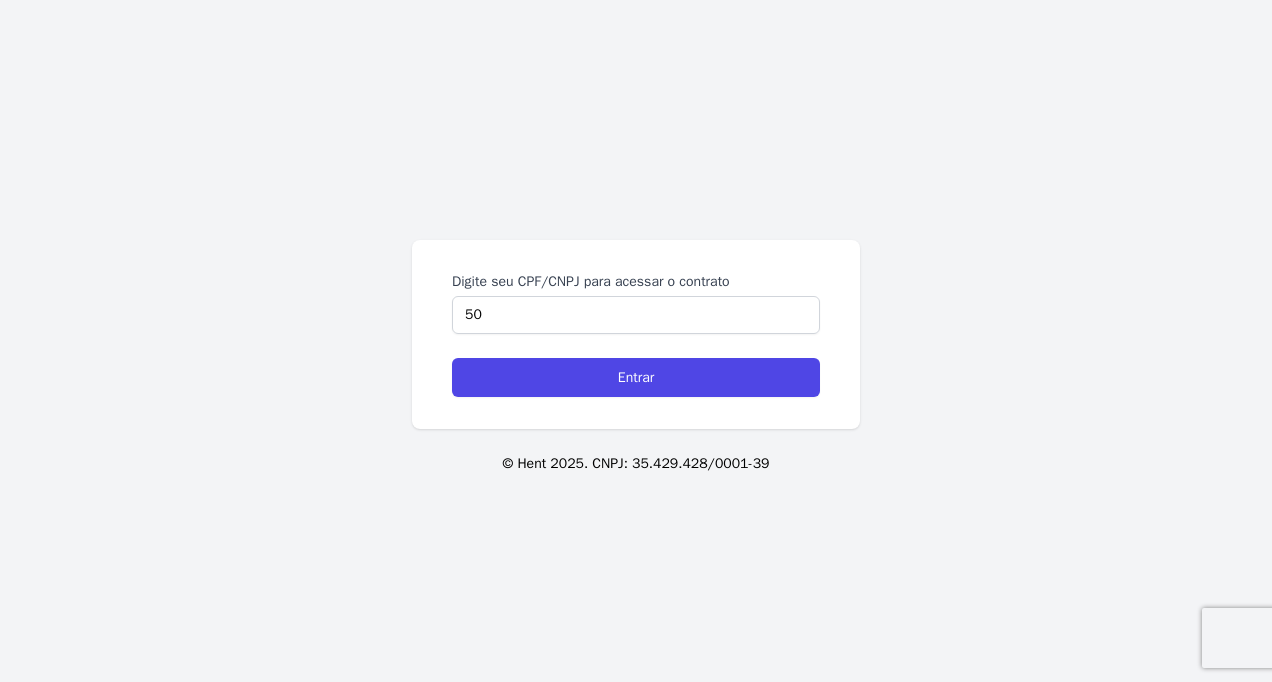 scroll, scrollTop: 0, scrollLeft: 0, axis: both 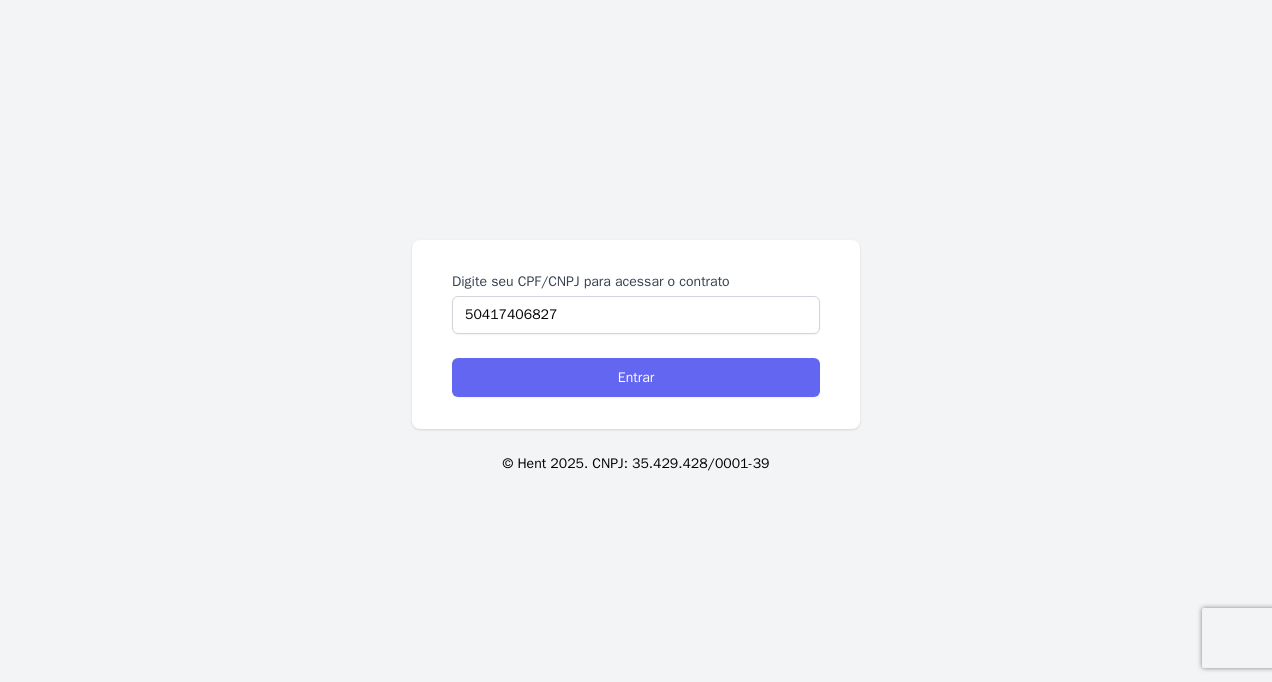 type on "50417406827" 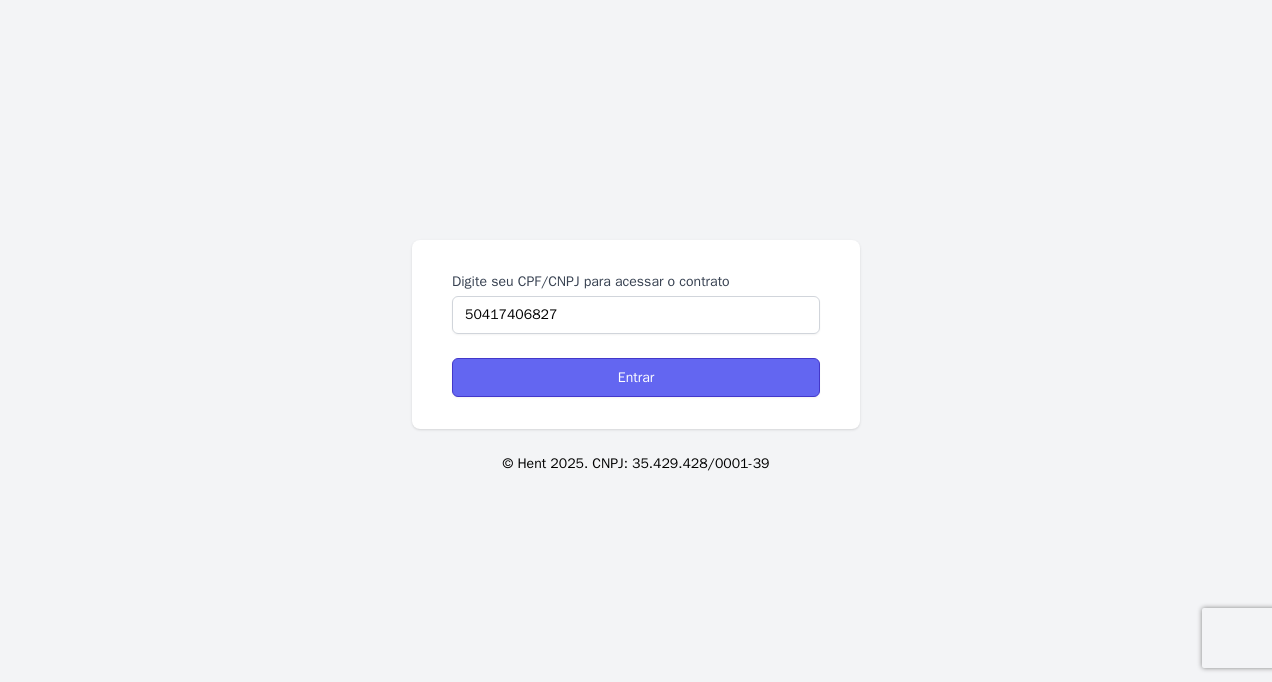 click on "Entrar" at bounding box center [636, 377] 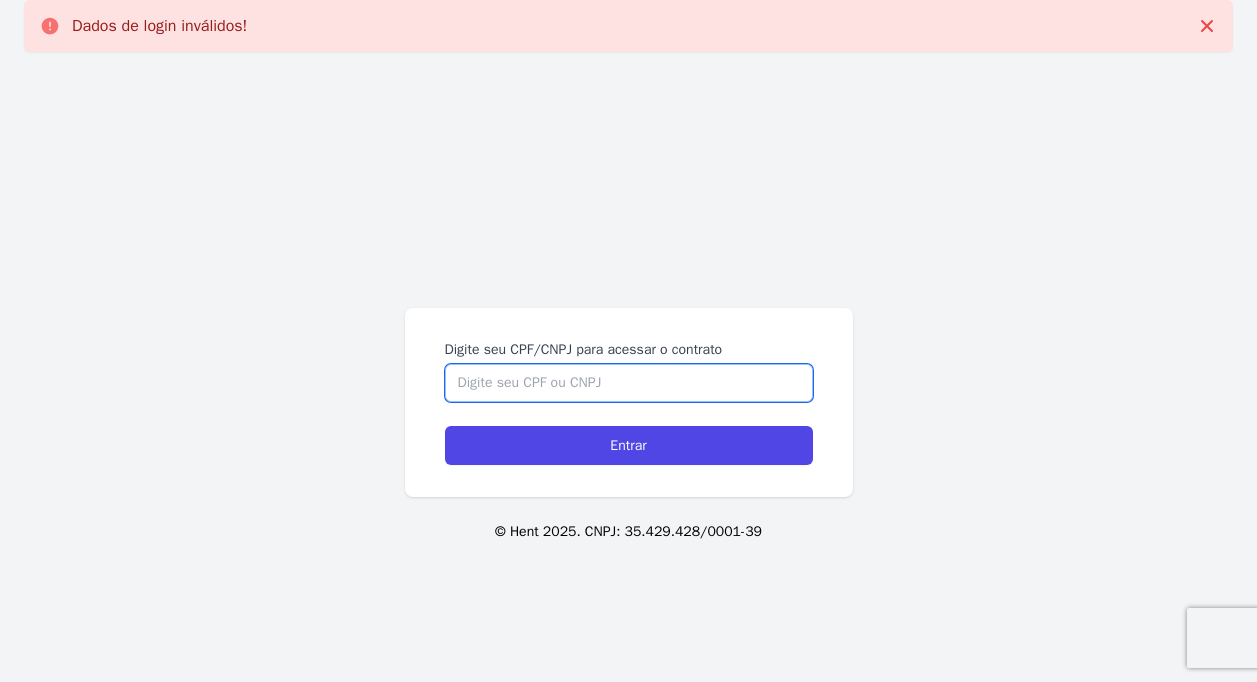 click on "Digite seu CPF/CNPJ para acessar o contrato" at bounding box center (629, 383) 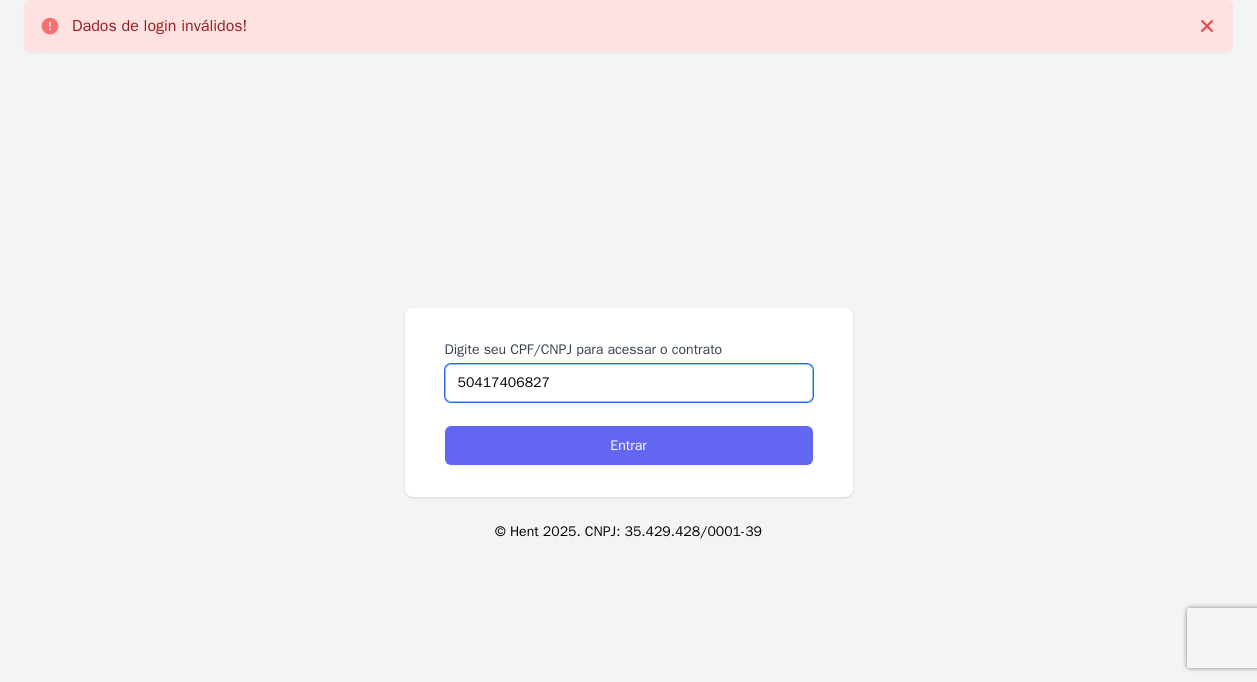 type on "50417406827" 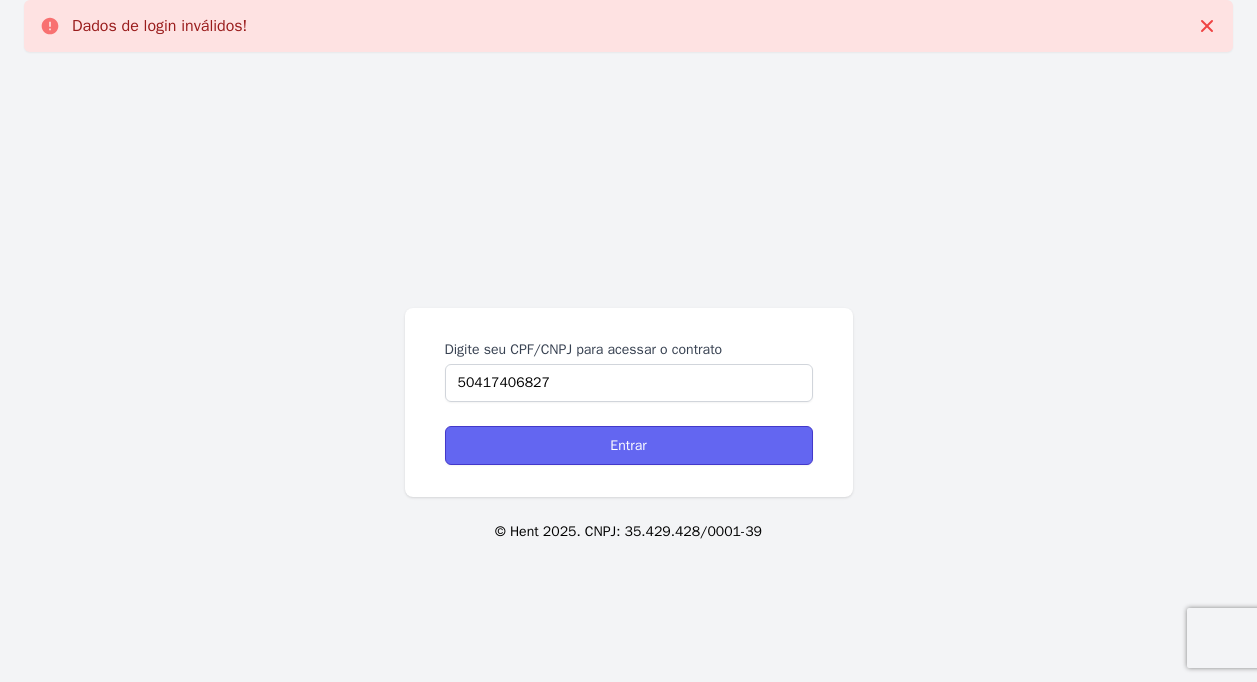 click on "Entrar" at bounding box center (629, 445) 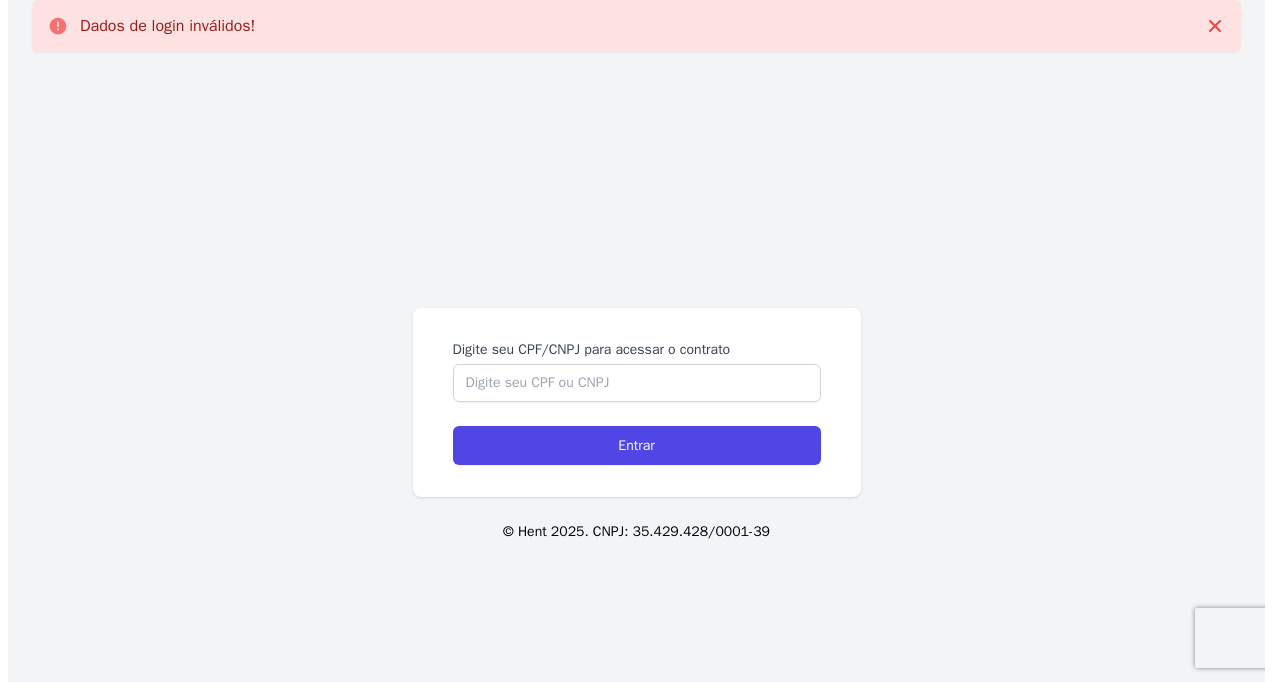 scroll, scrollTop: 0, scrollLeft: 0, axis: both 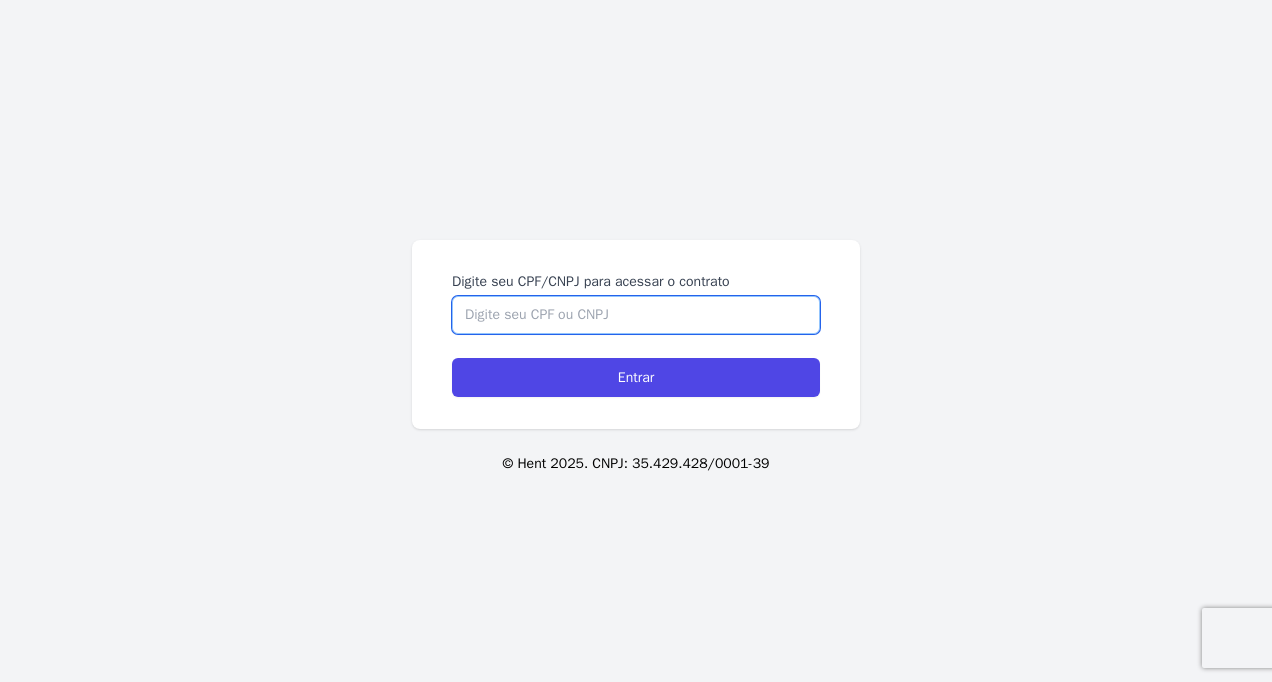 click on "Digite seu CPF/CNPJ para acessar o contrato" at bounding box center [636, 315] 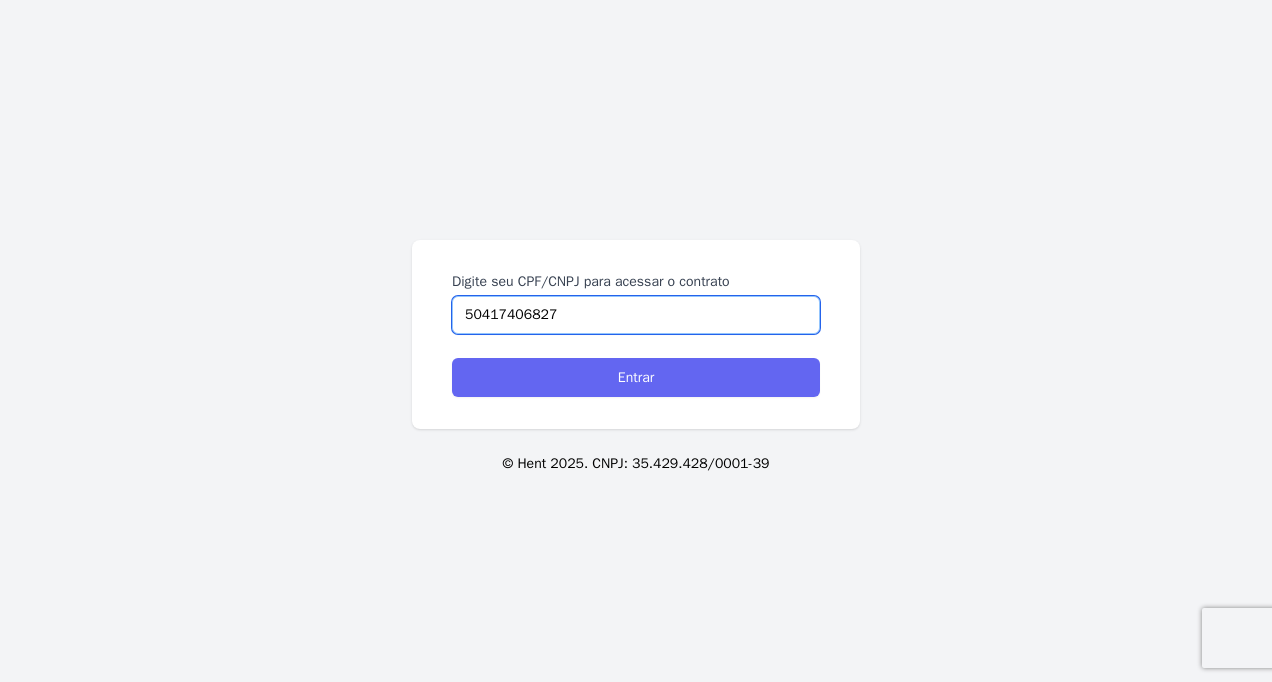 type on "50417406827" 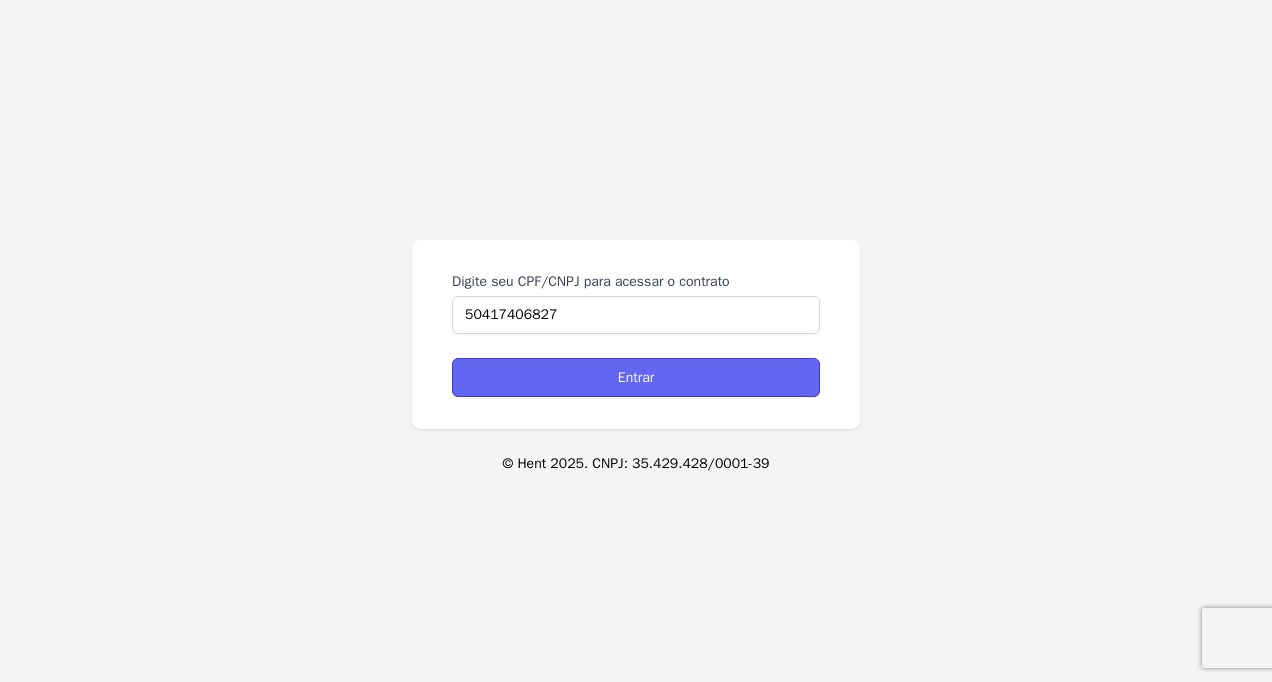 click on "Entrar" at bounding box center [636, 377] 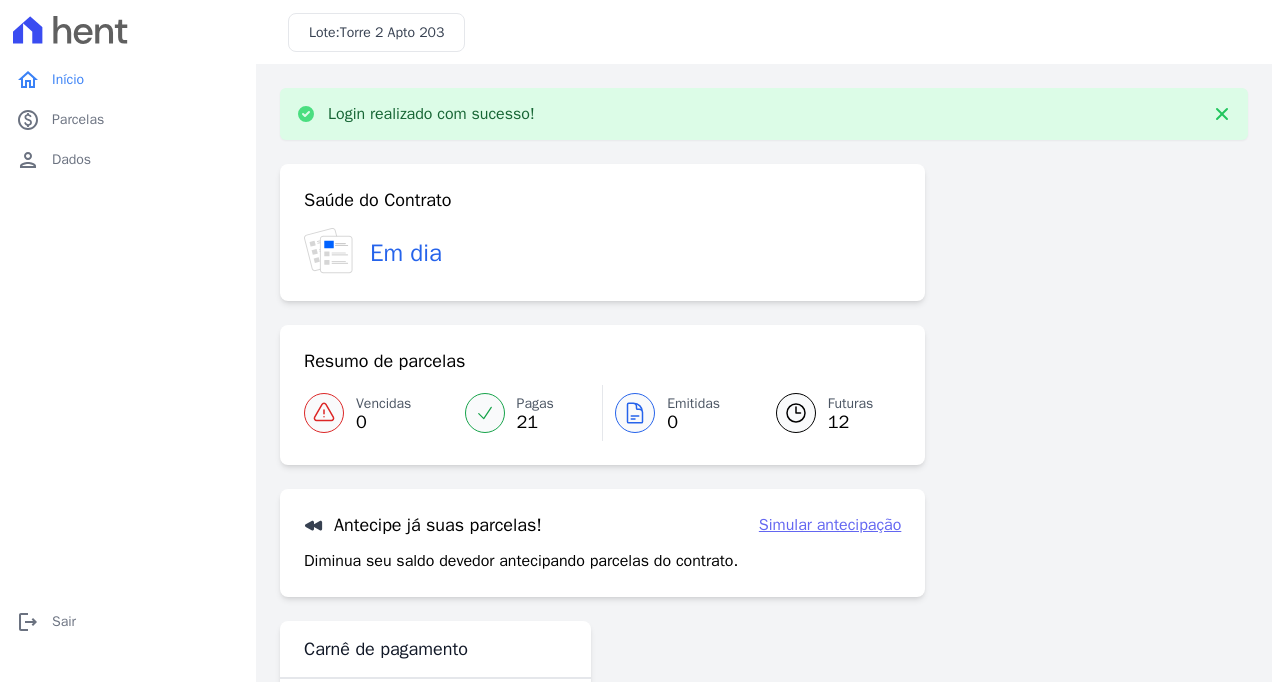 scroll, scrollTop: 0, scrollLeft: 0, axis: both 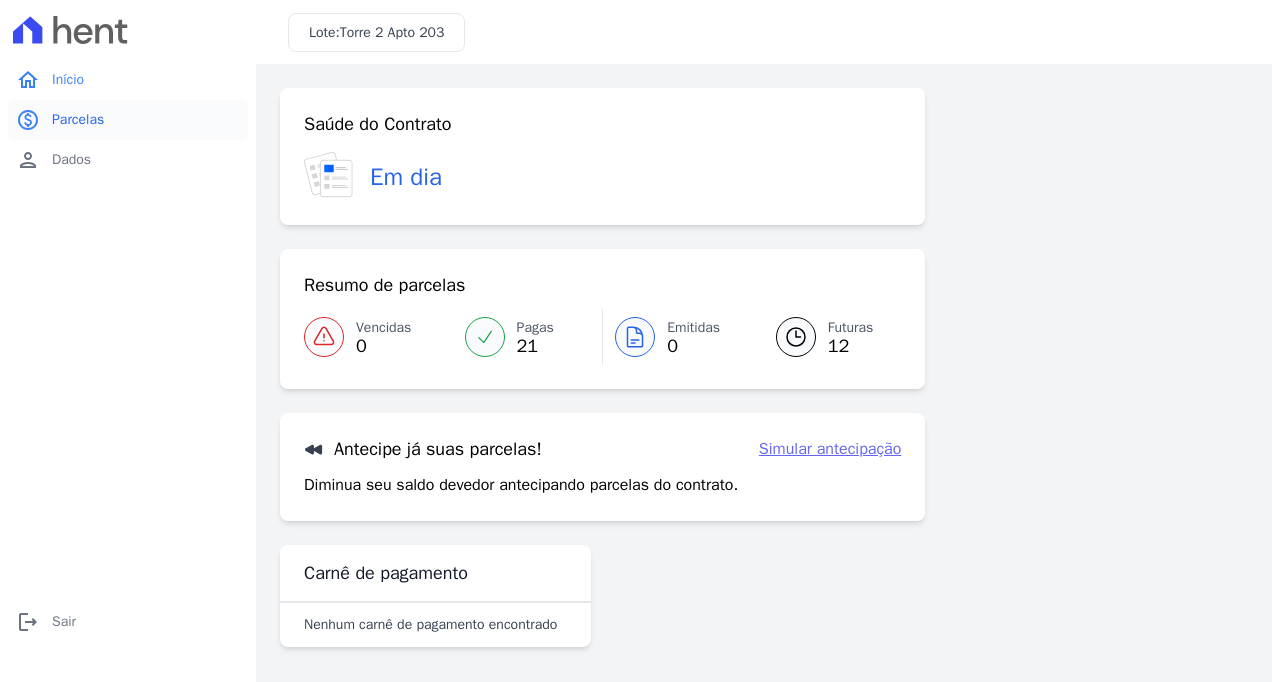 click on "paid Parcelas" at bounding box center (128, 120) 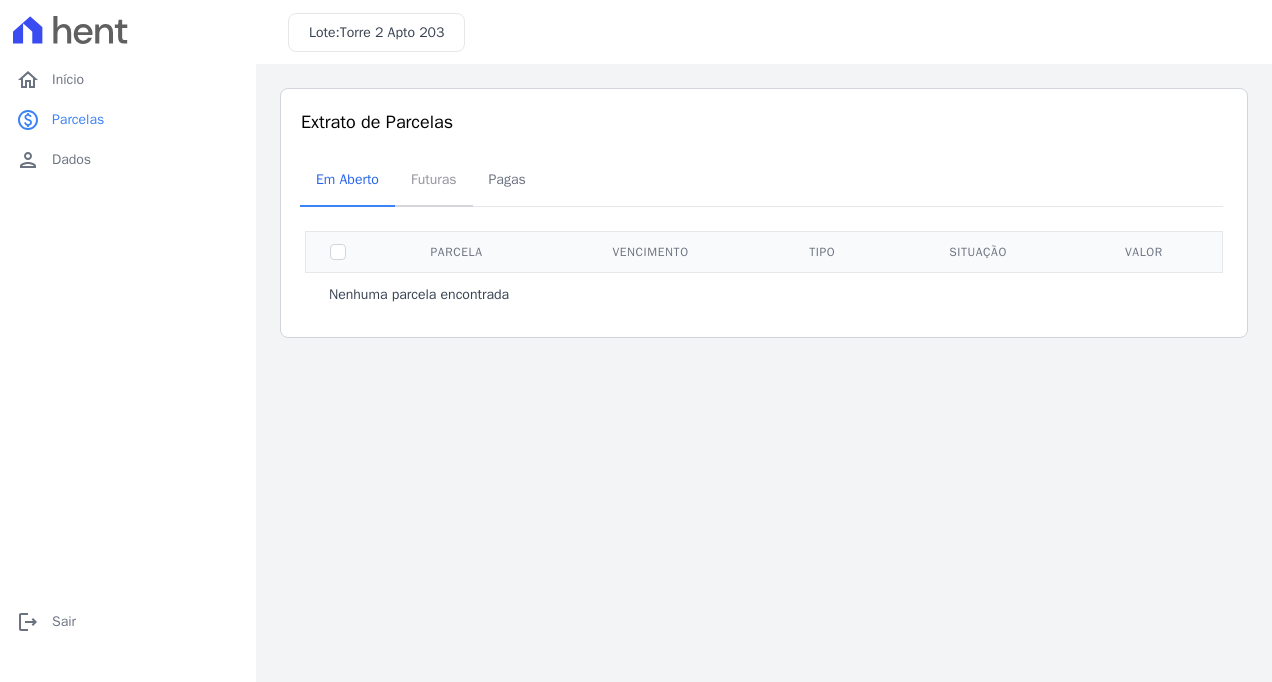 click on "Futuras" at bounding box center [434, 179] 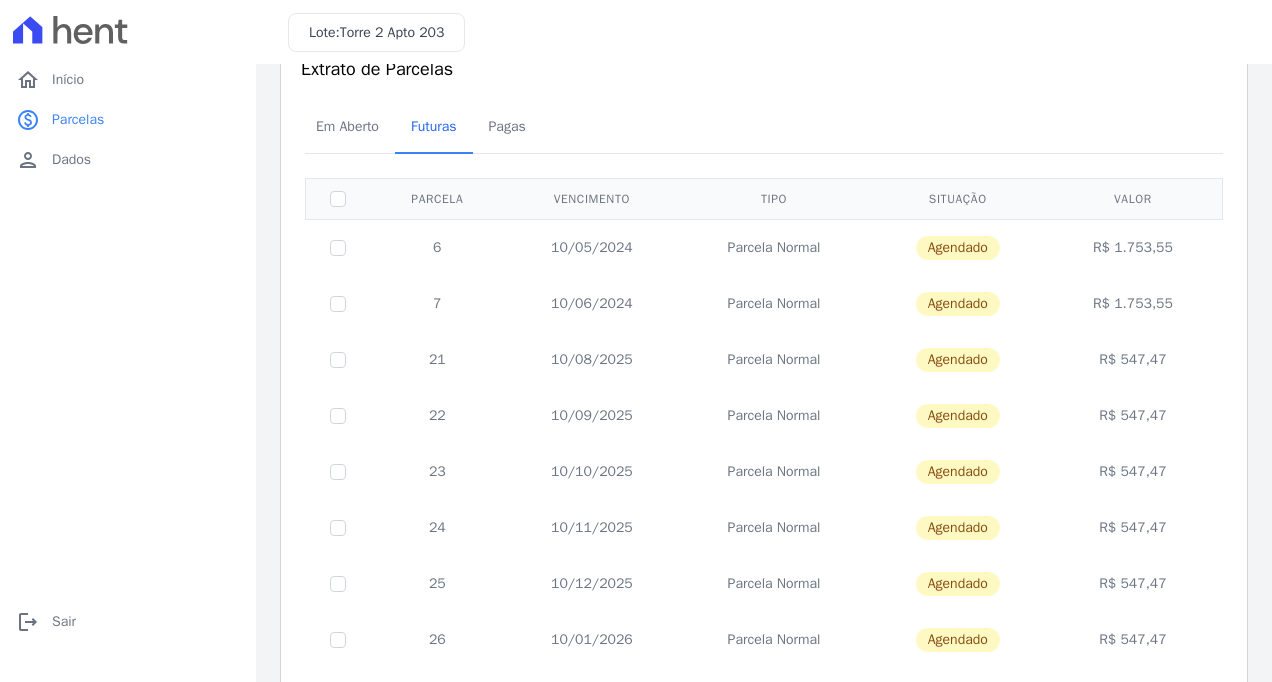 scroll, scrollTop: 0, scrollLeft: 0, axis: both 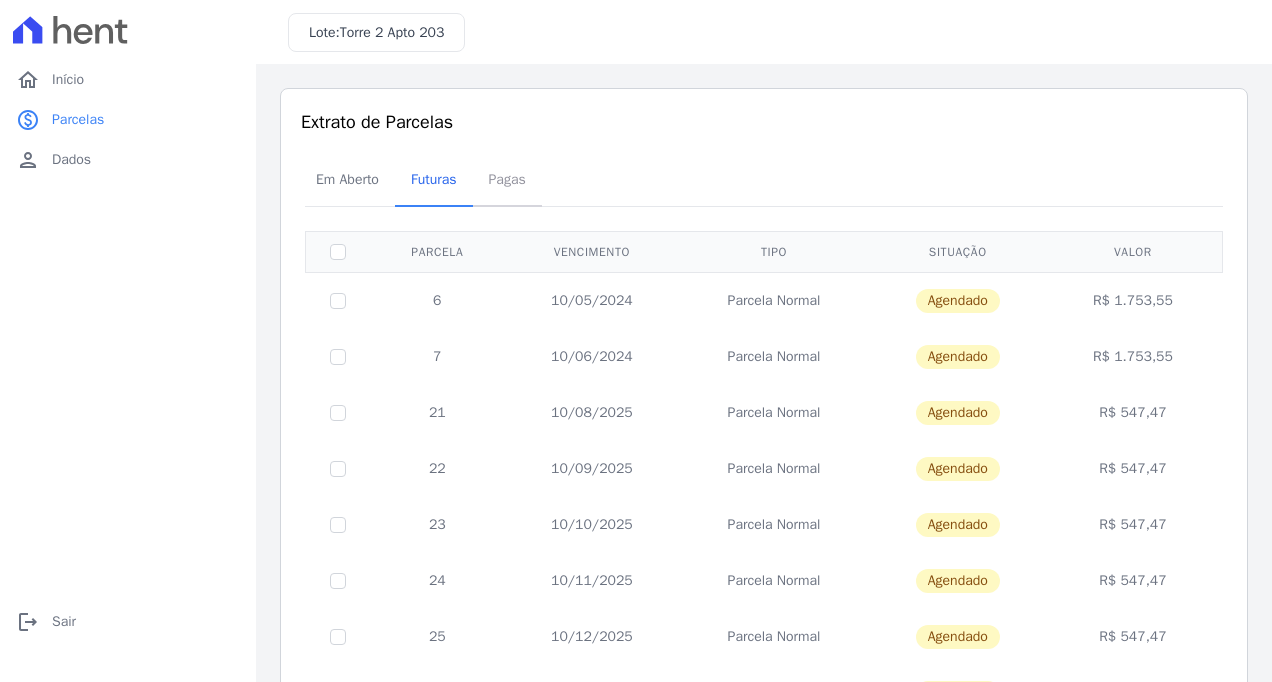 click on "Pagas" at bounding box center (507, 179) 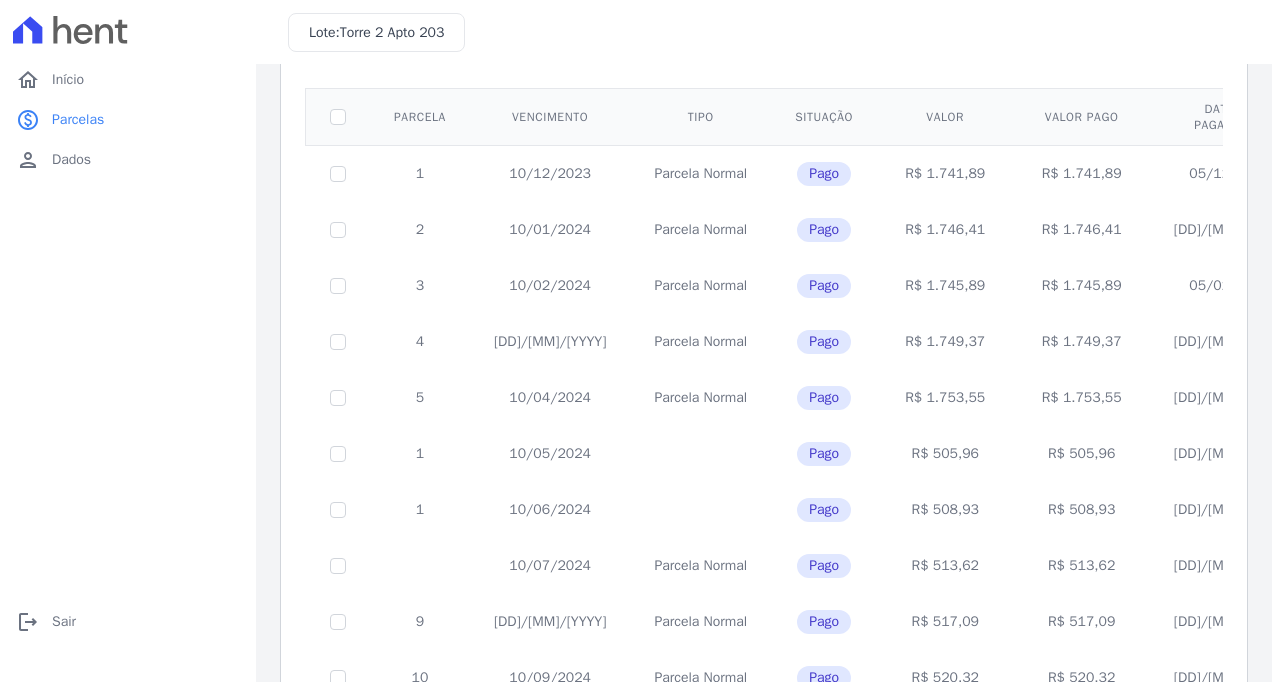 scroll, scrollTop: 43, scrollLeft: 0, axis: vertical 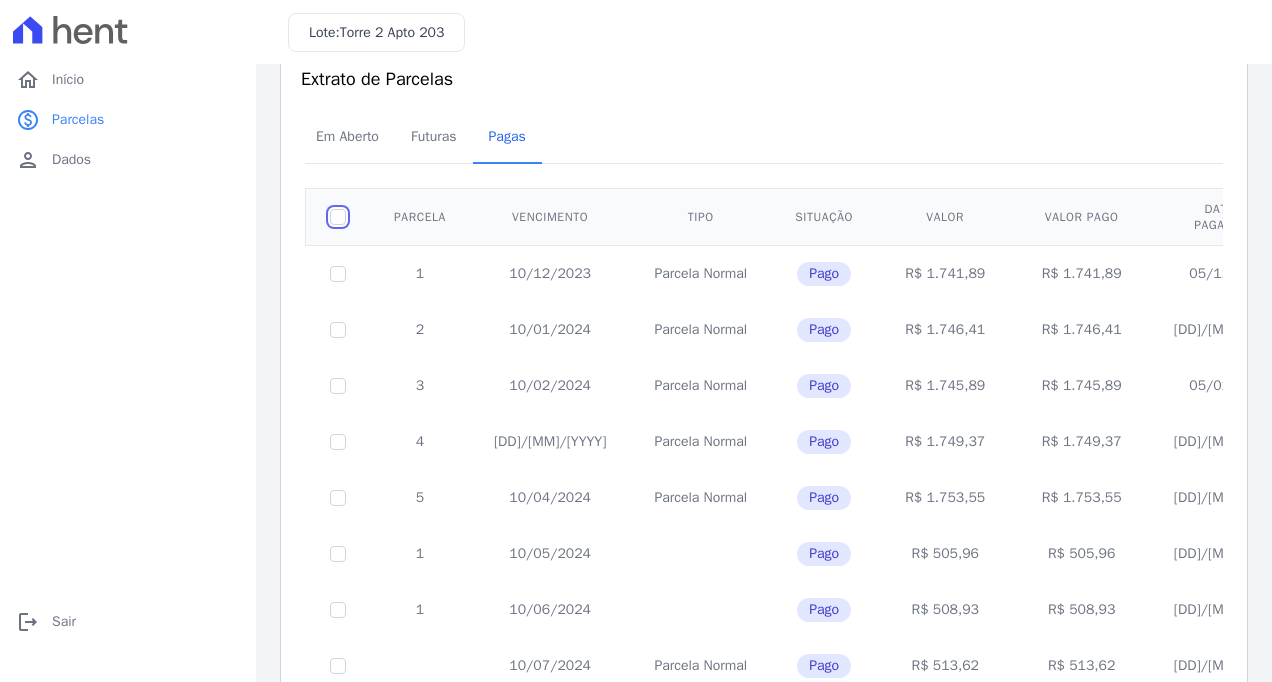 click at bounding box center [338, 217] 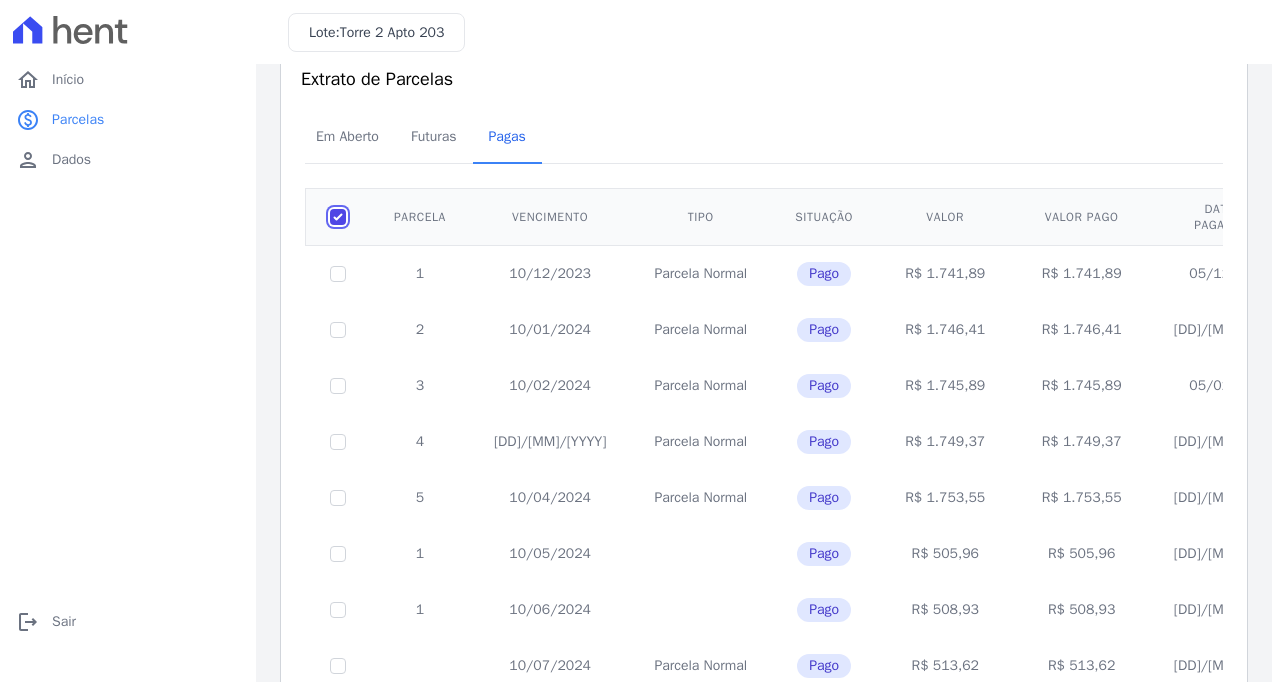 click at bounding box center (338, 217) 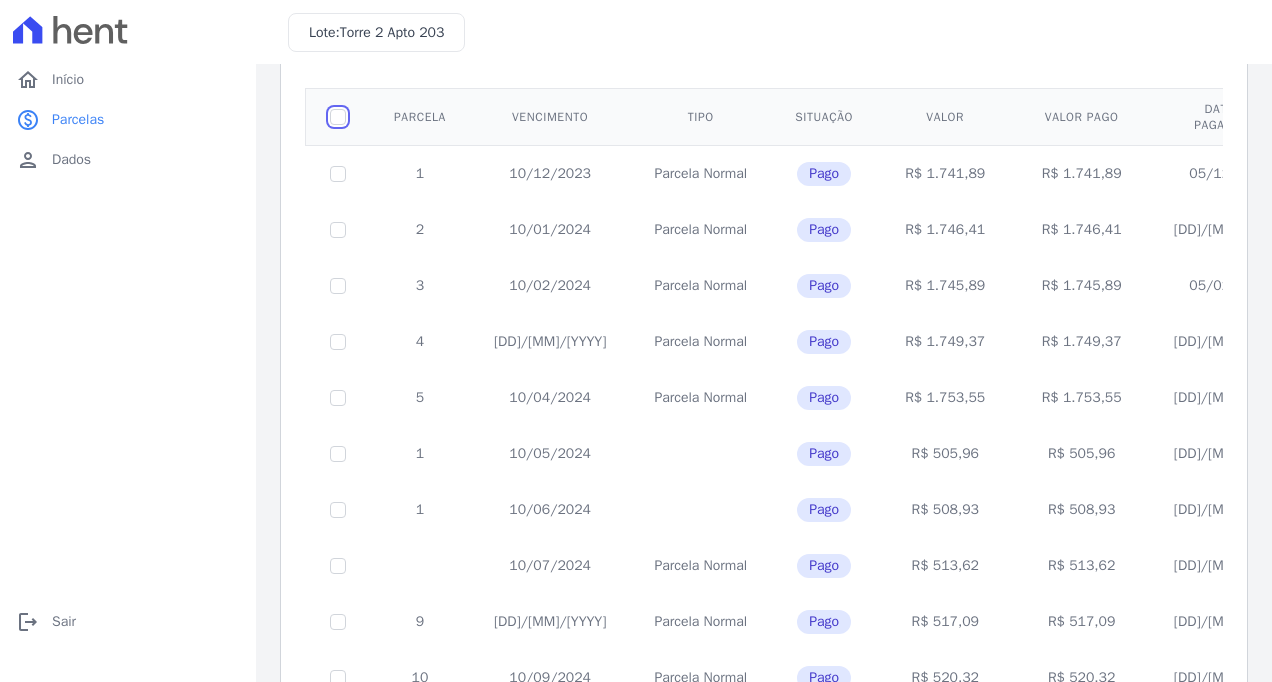 scroll, scrollTop: 0, scrollLeft: 0, axis: both 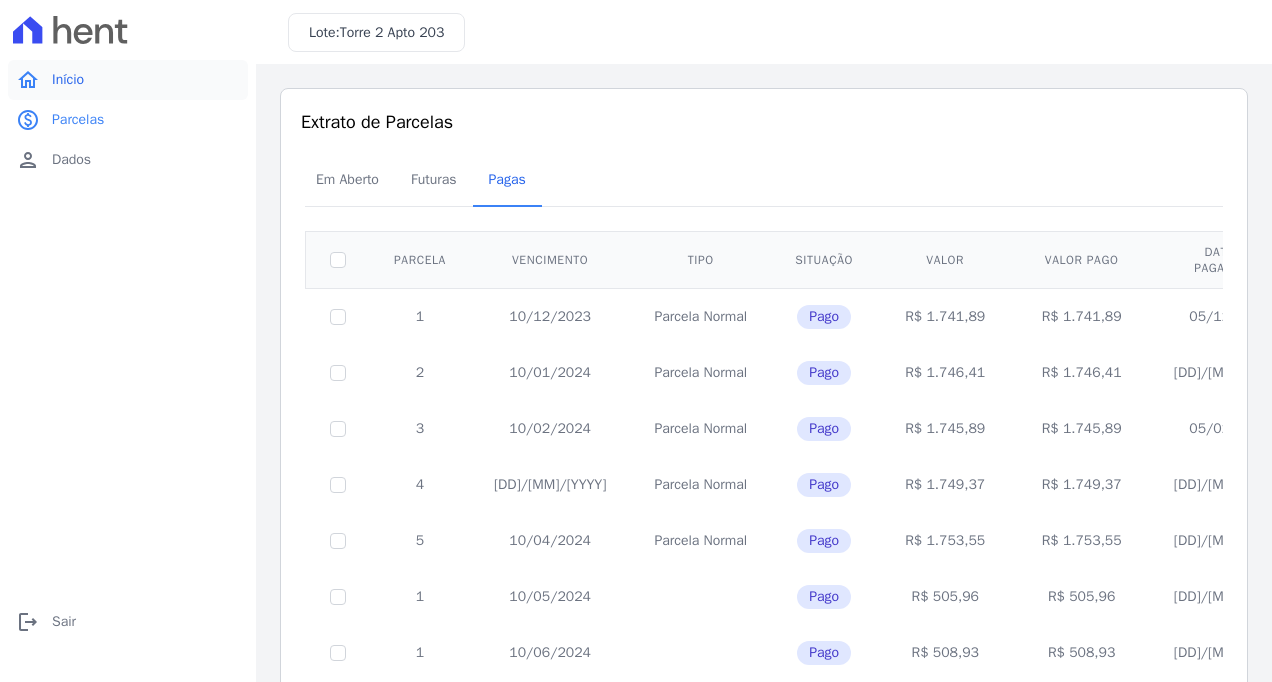 click on "home Início" at bounding box center [128, 80] 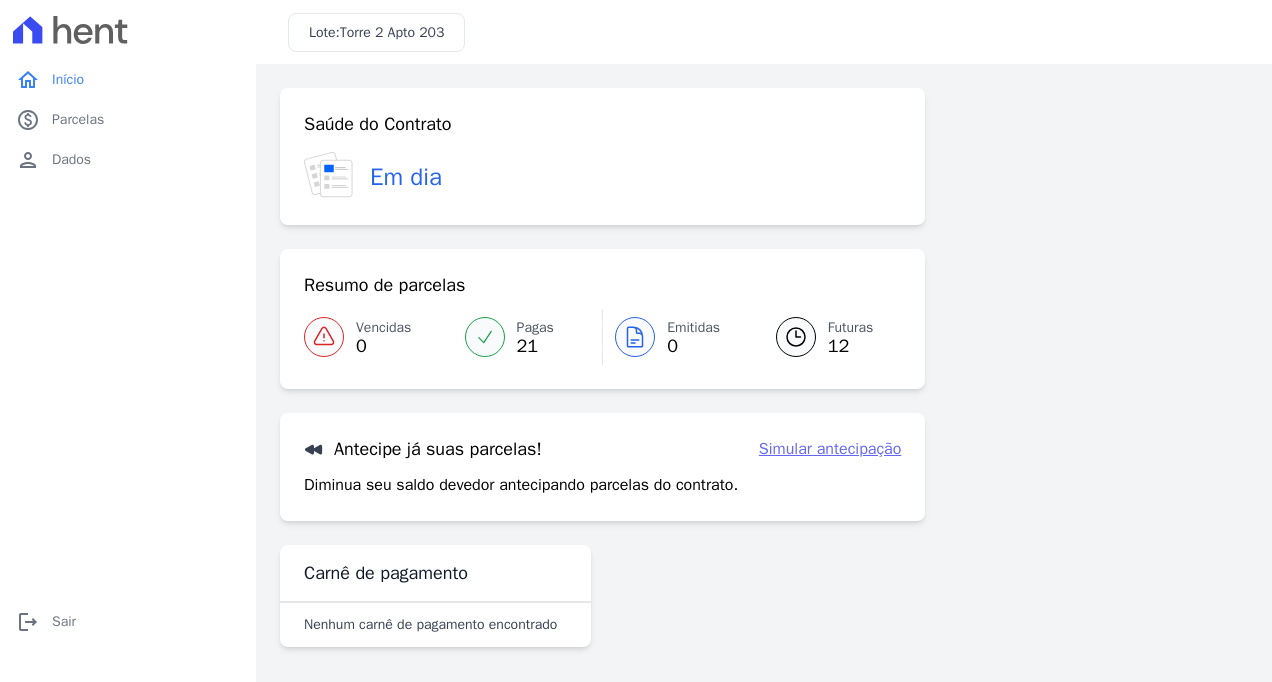 click on "Futuras" at bounding box center (851, 327) 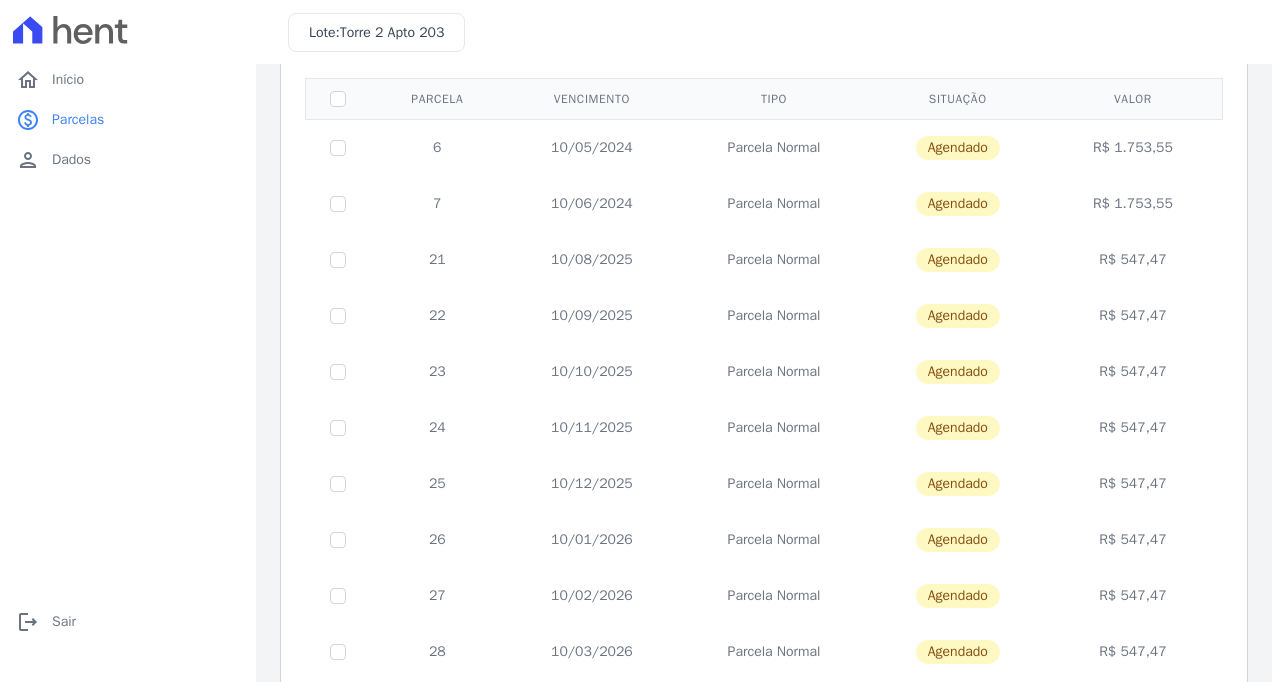 scroll, scrollTop: 0, scrollLeft: 0, axis: both 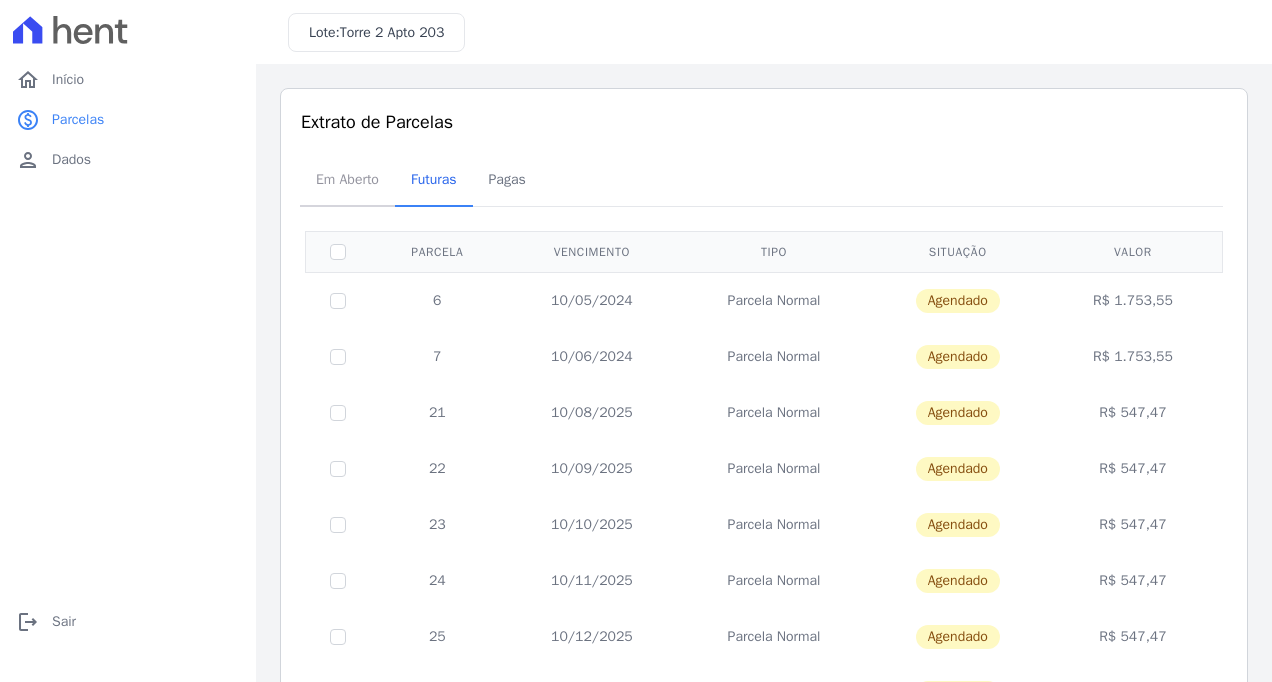 click on "Em Aberto" at bounding box center (347, 181) 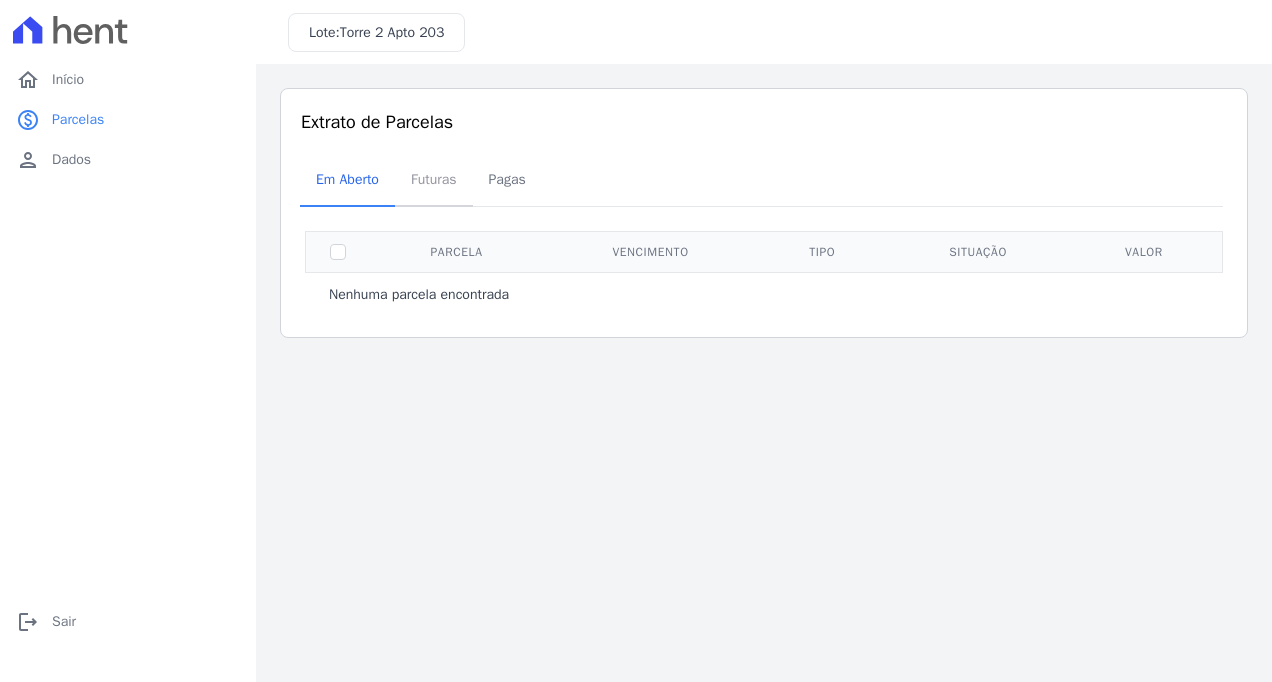 click on "Futuras" at bounding box center (434, 179) 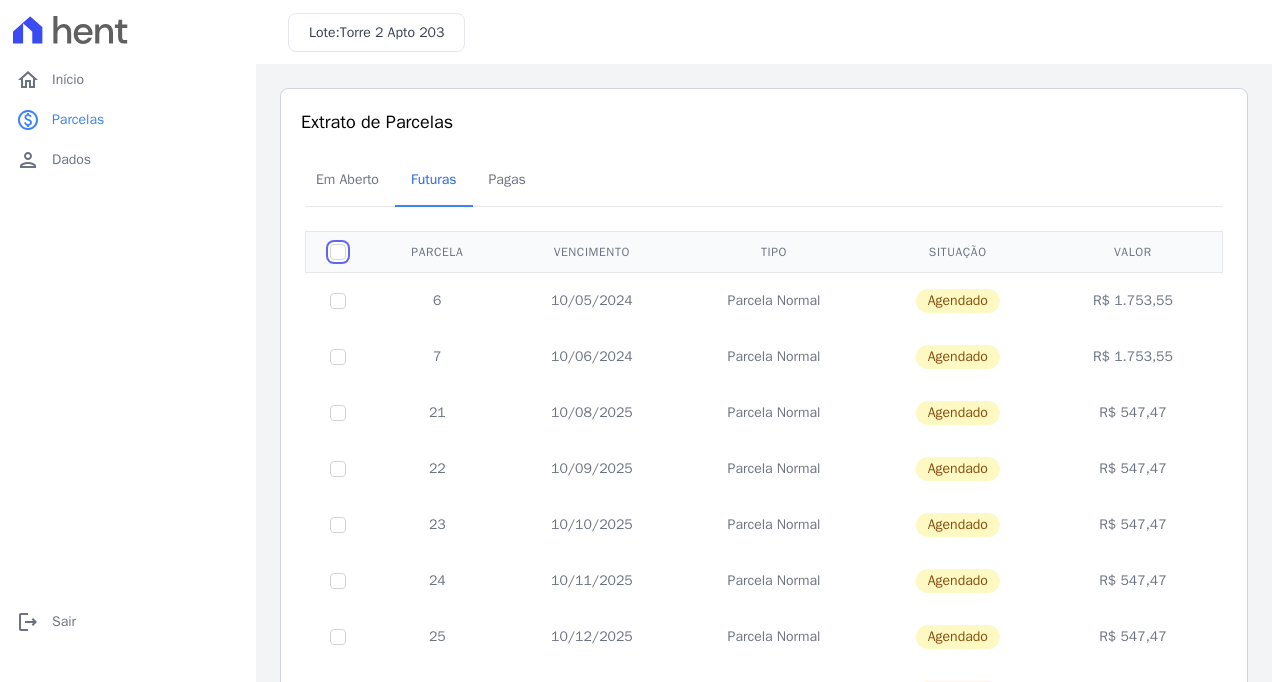 click at bounding box center (338, 252) 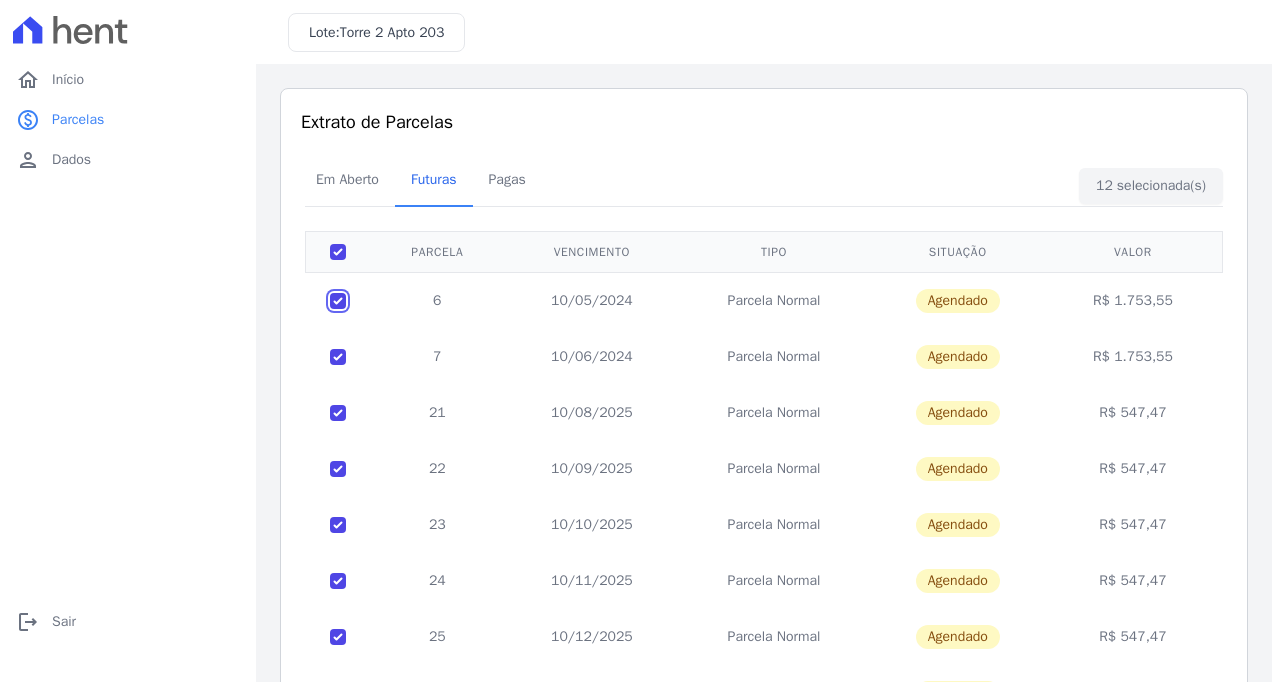 click at bounding box center [338, 301] 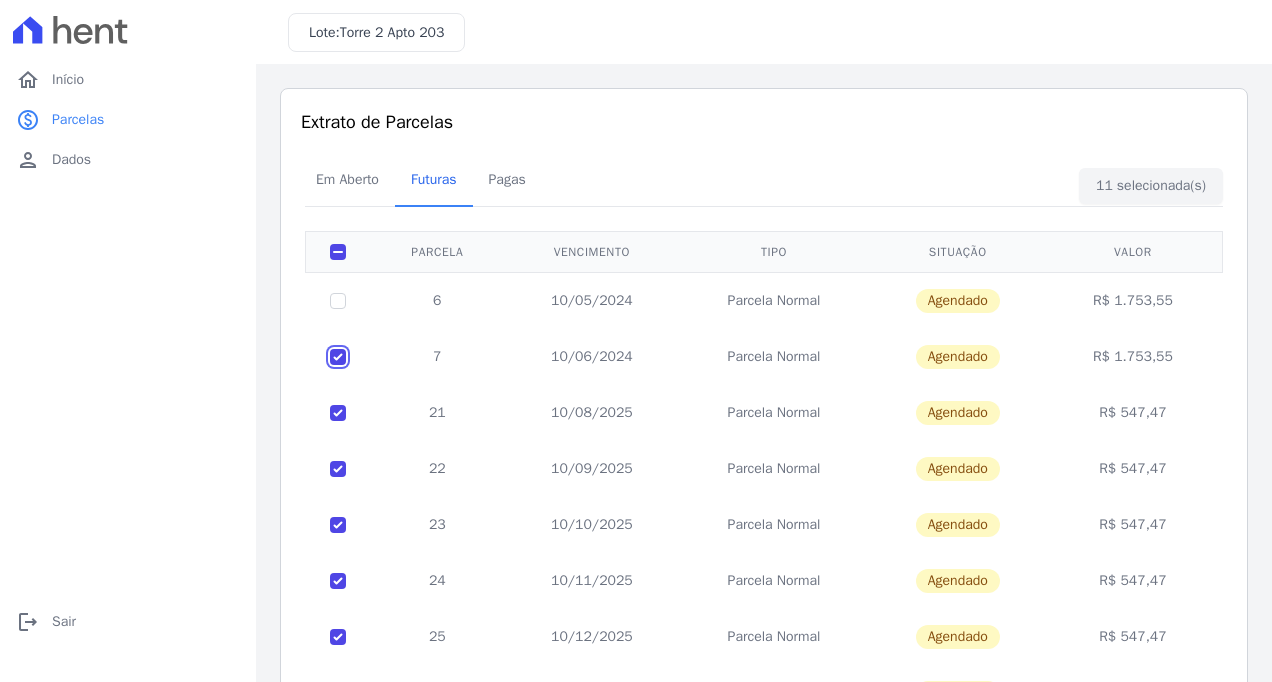 click at bounding box center (338, 301) 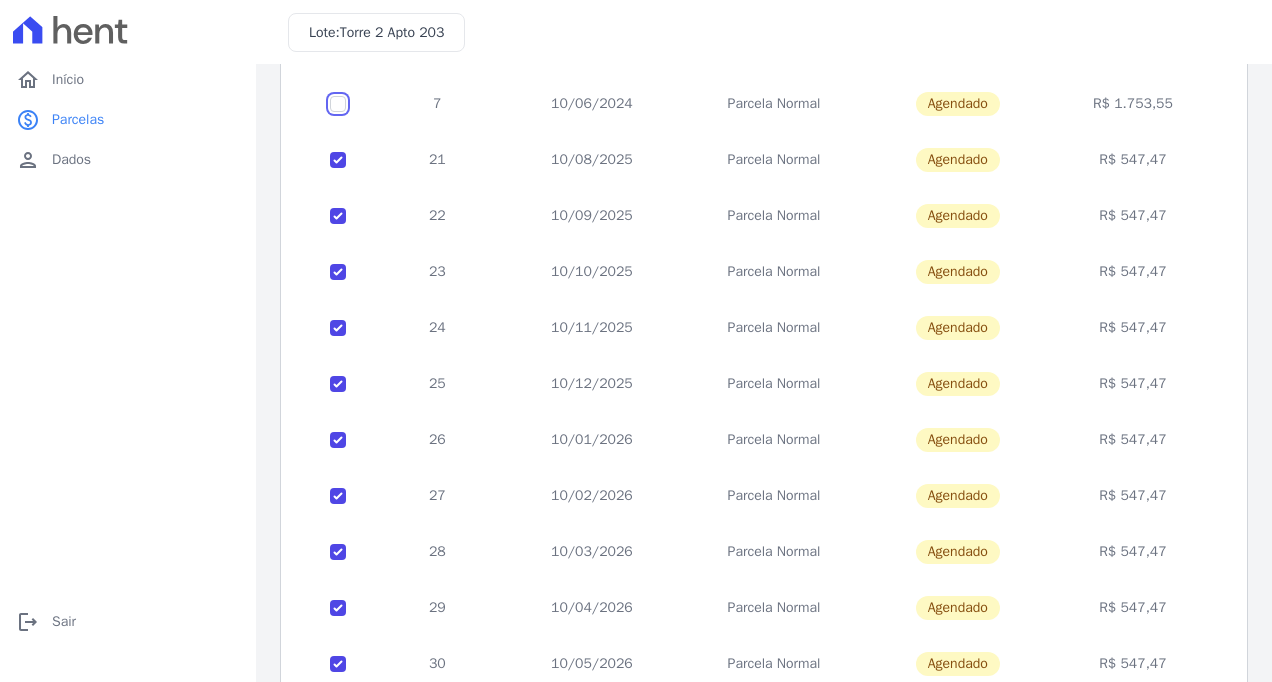scroll, scrollTop: 0, scrollLeft: 0, axis: both 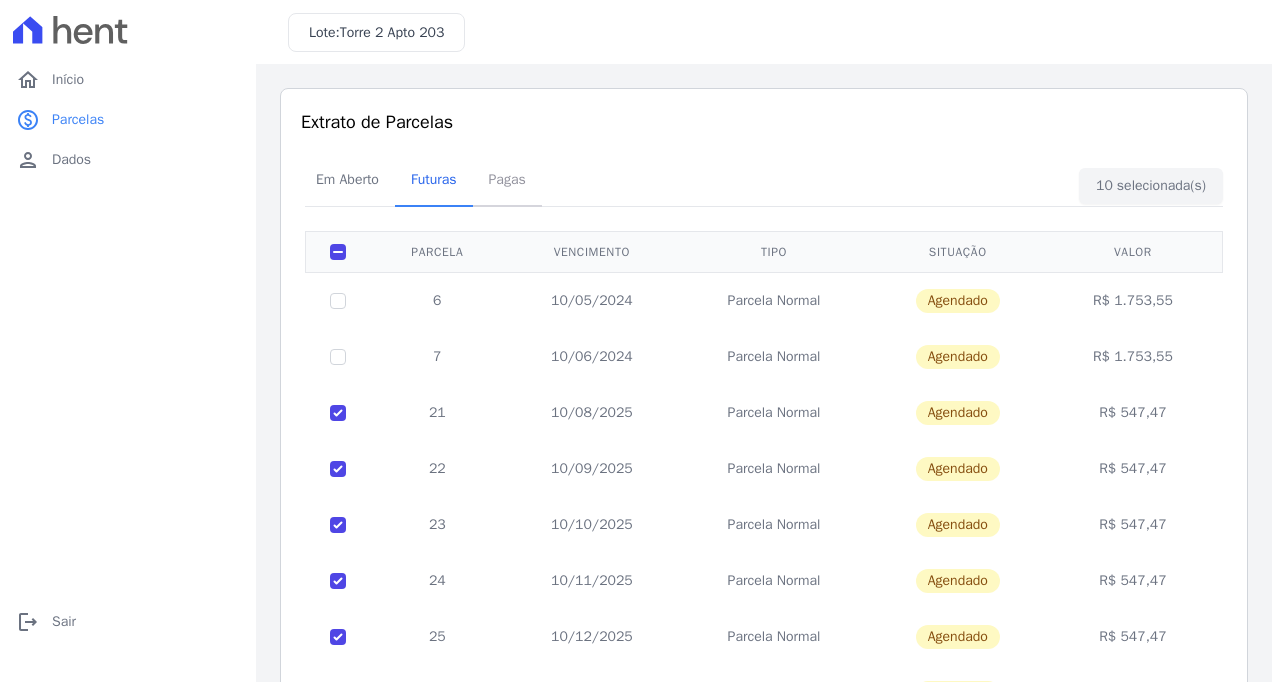 click on "Pagas" at bounding box center (507, 179) 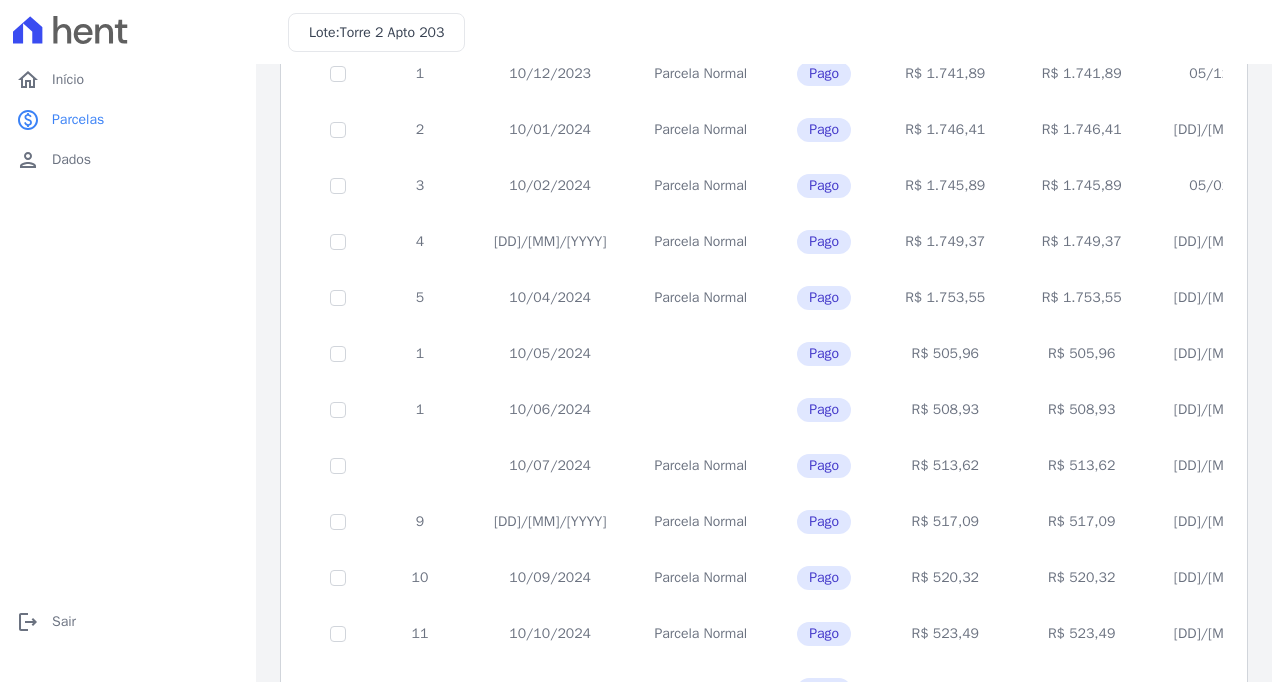 scroll, scrollTop: 143, scrollLeft: 0, axis: vertical 